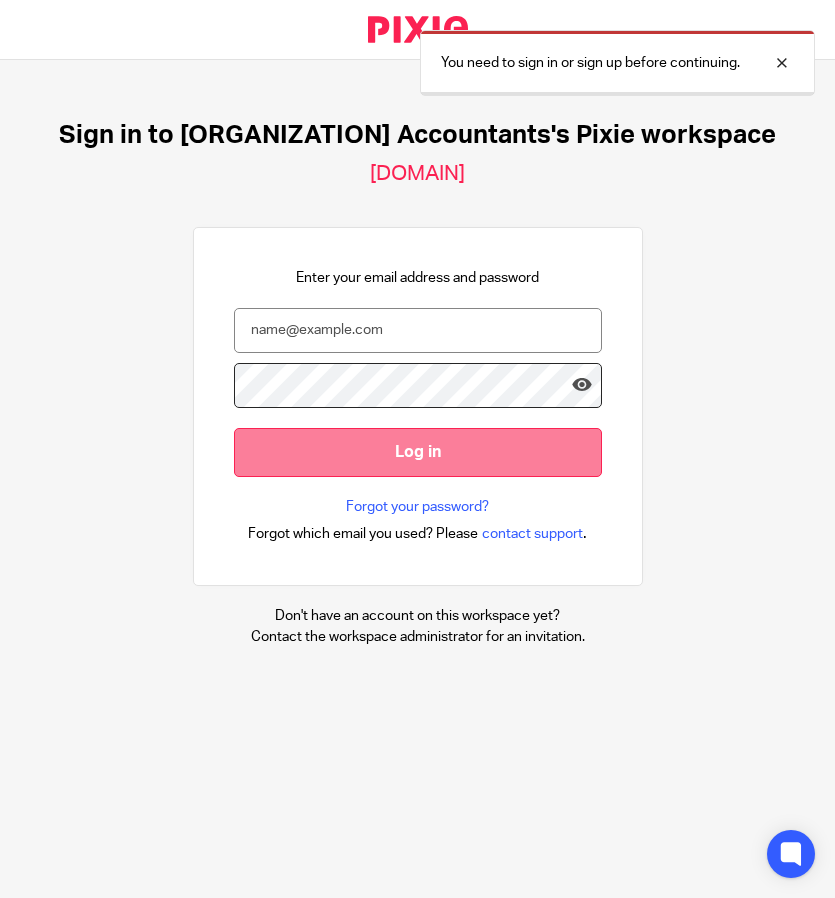 scroll, scrollTop: 0, scrollLeft: 0, axis: both 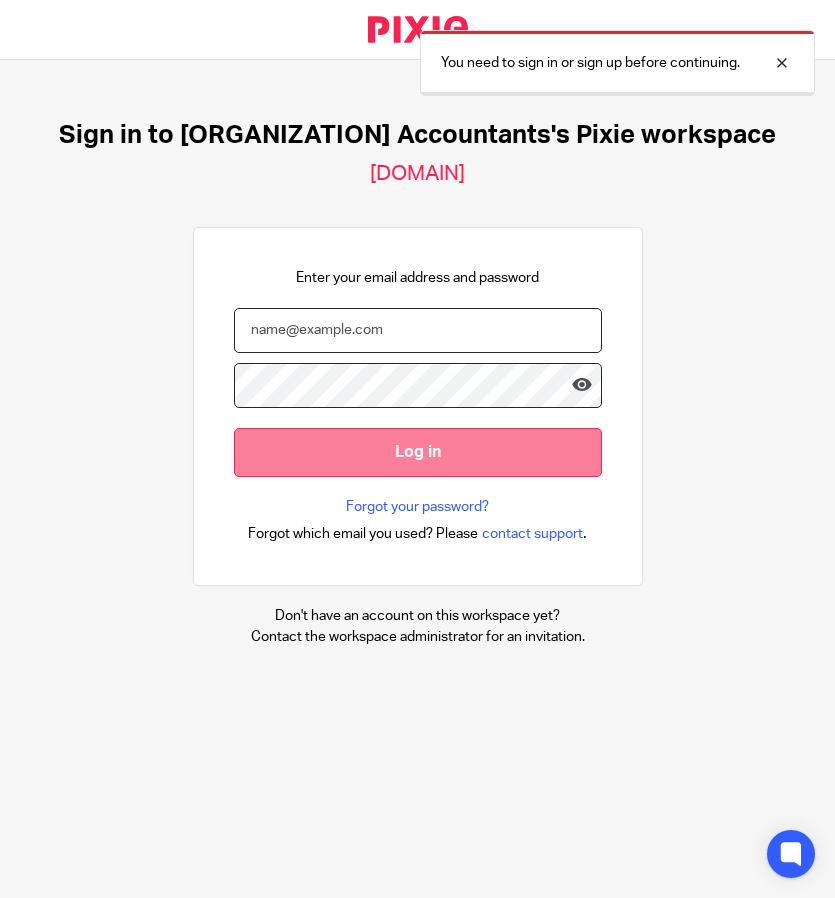 type on "[EMAIL]" 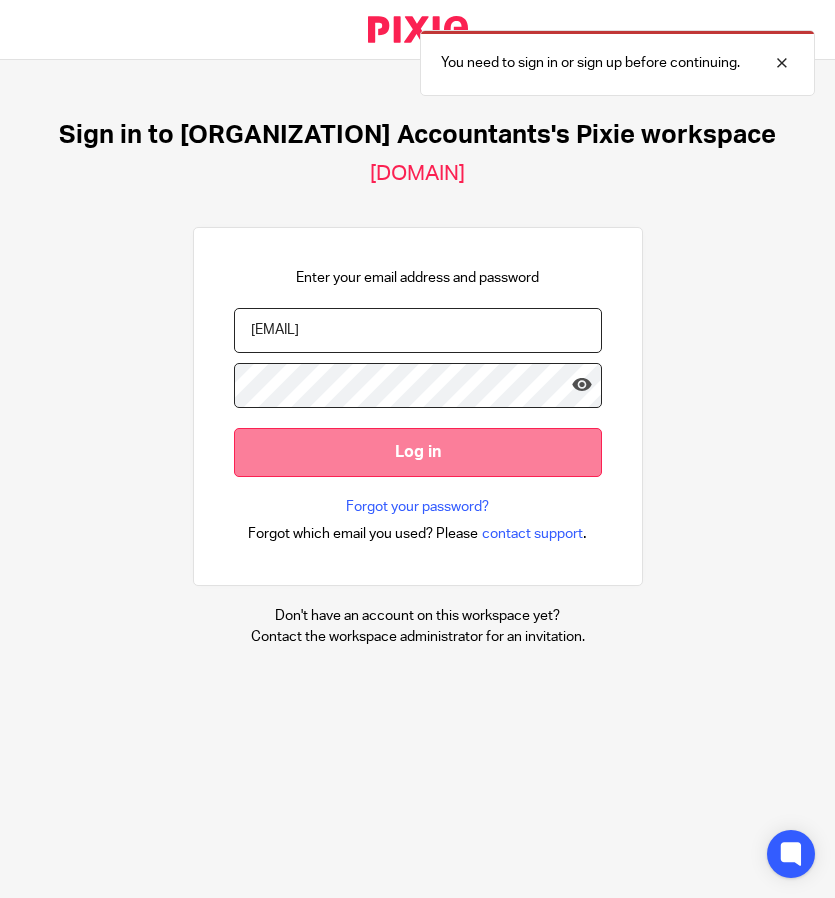 click on "Log in" at bounding box center (418, 452) 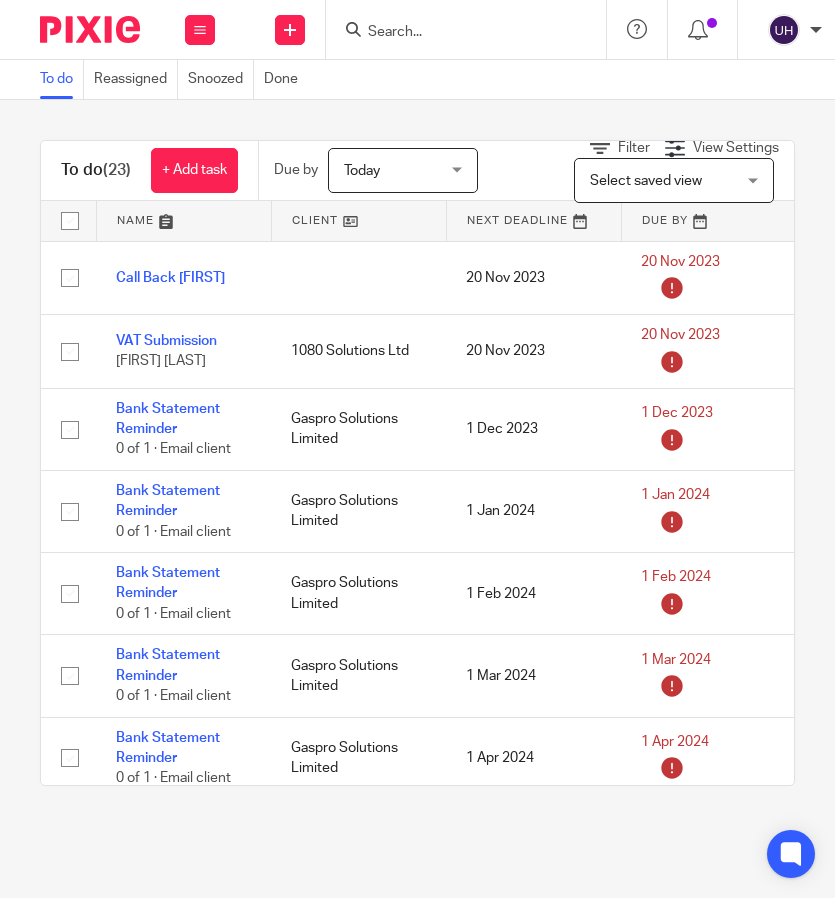 scroll, scrollTop: 0, scrollLeft: 0, axis: both 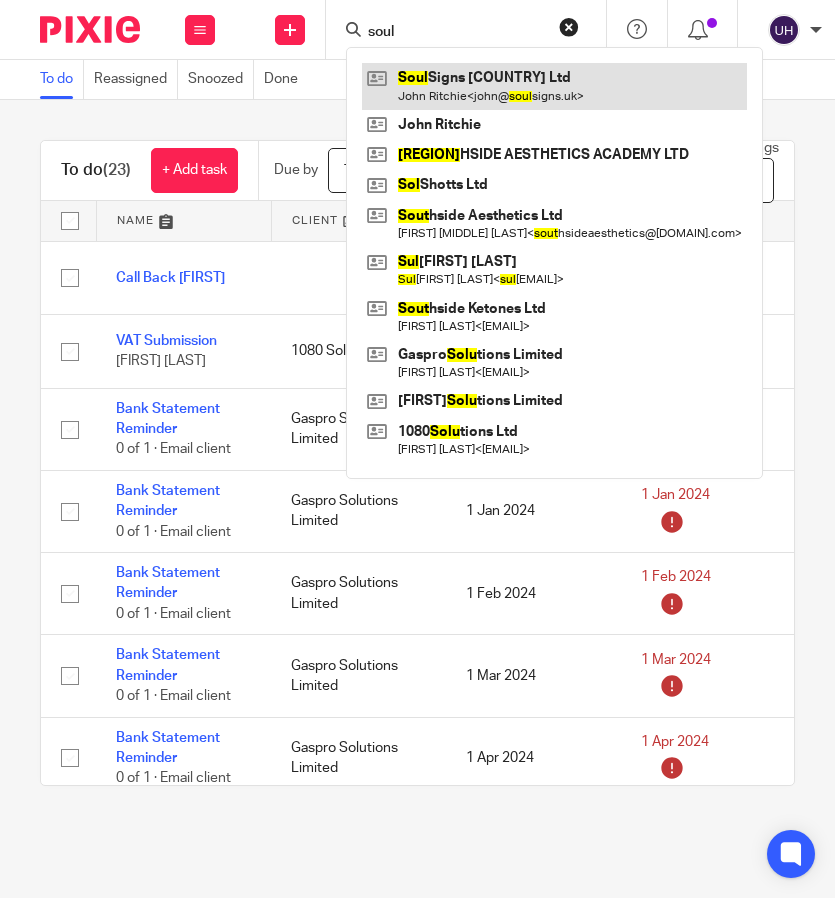 type on "soul" 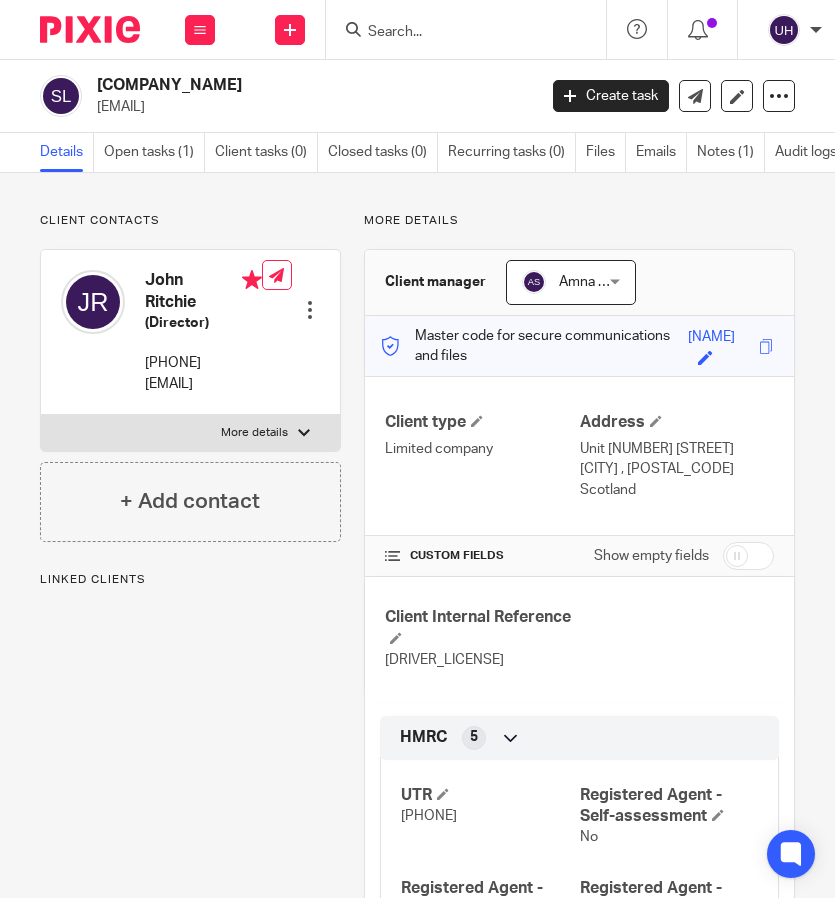 scroll, scrollTop: 0, scrollLeft: 0, axis: both 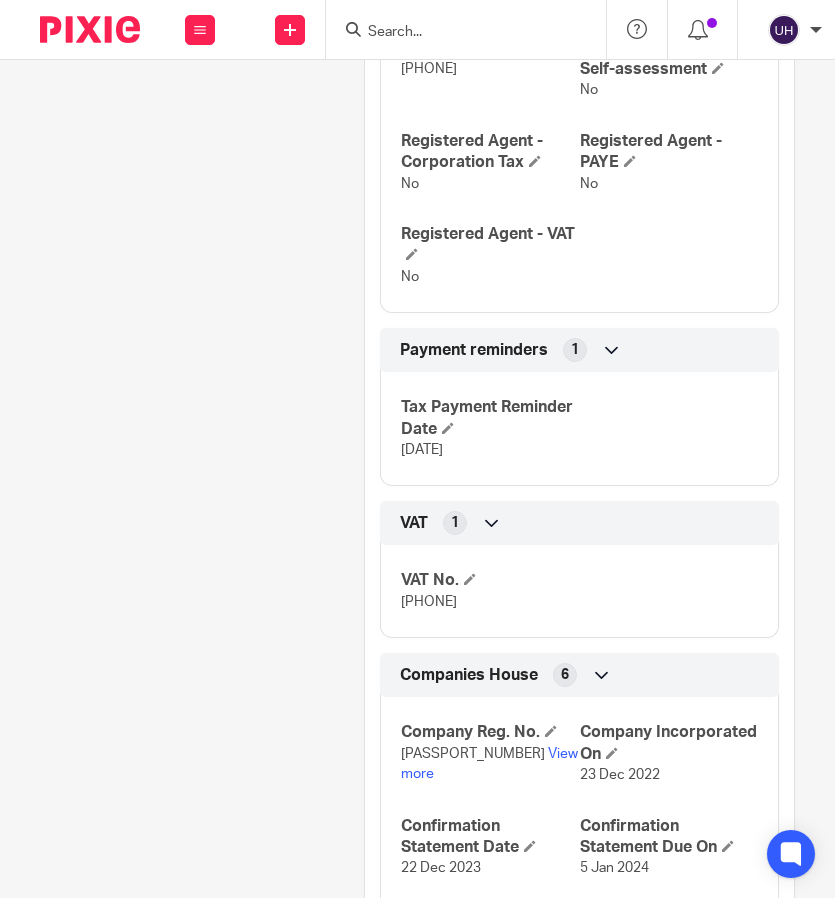 click on "[PHONE]" at bounding box center (429, 602) 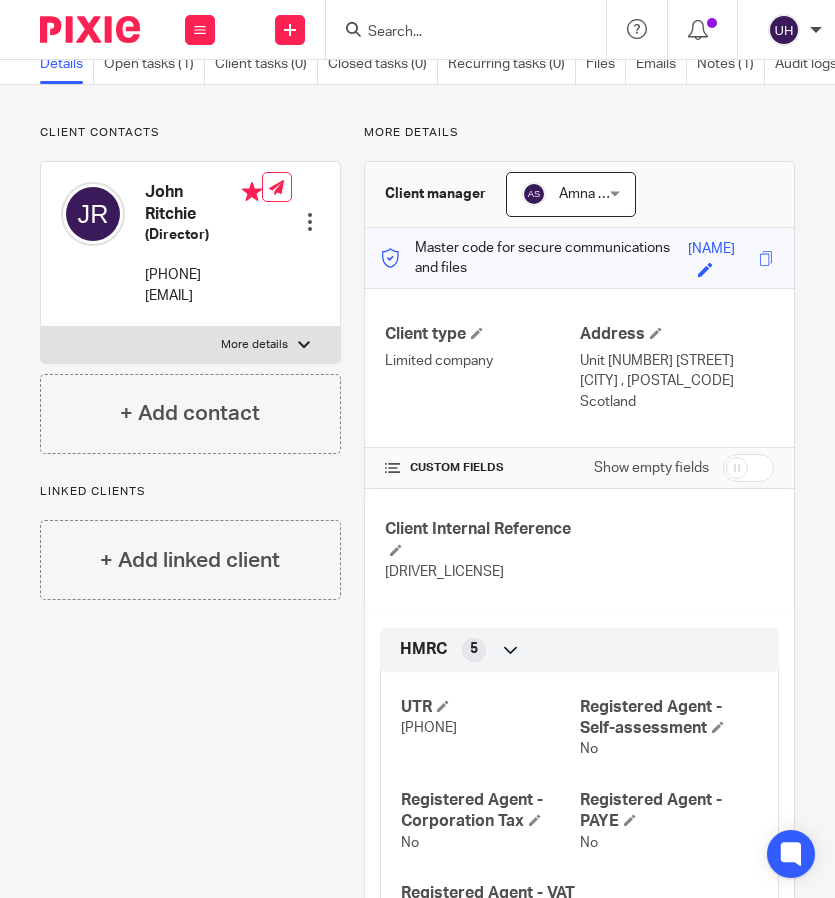 scroll, scrollTop: 0, scrollLeft: 0, axis: both 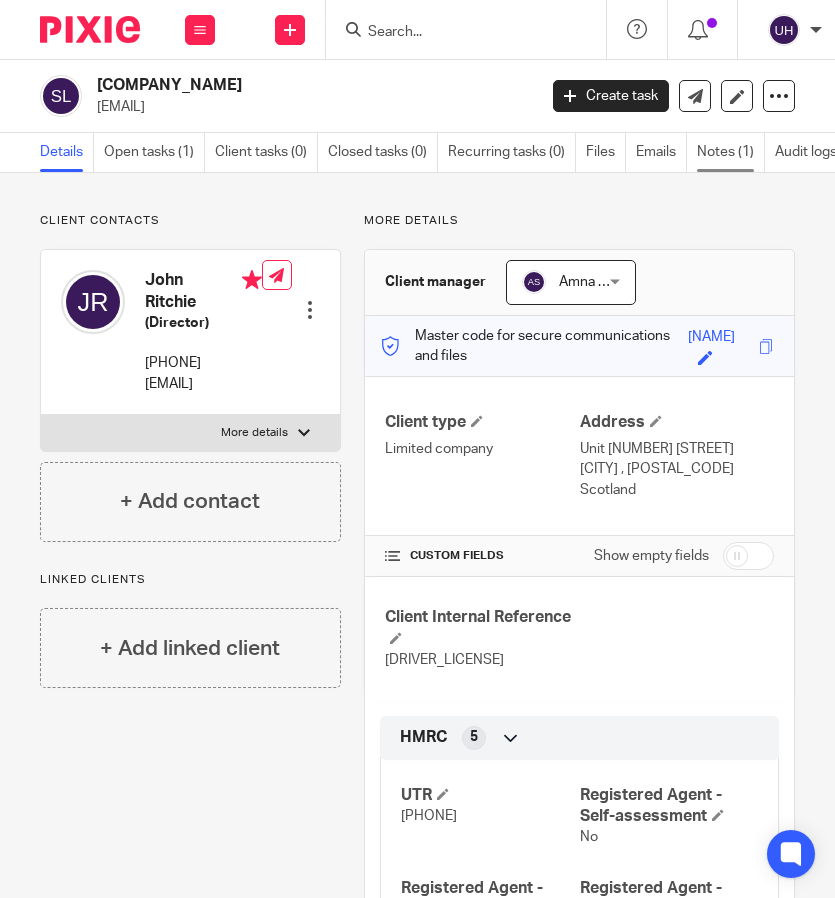click on "Notes (1)" at bounding box center [731, 152] 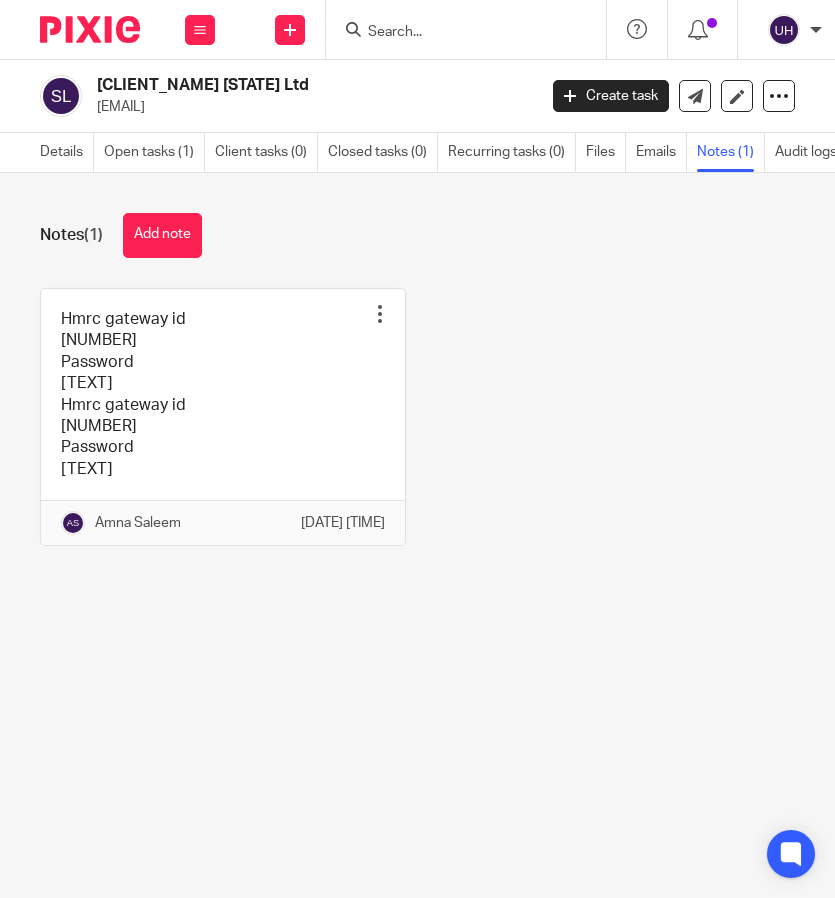 scroll, scrollTop: 0, scrollLeft: 0, axis: both 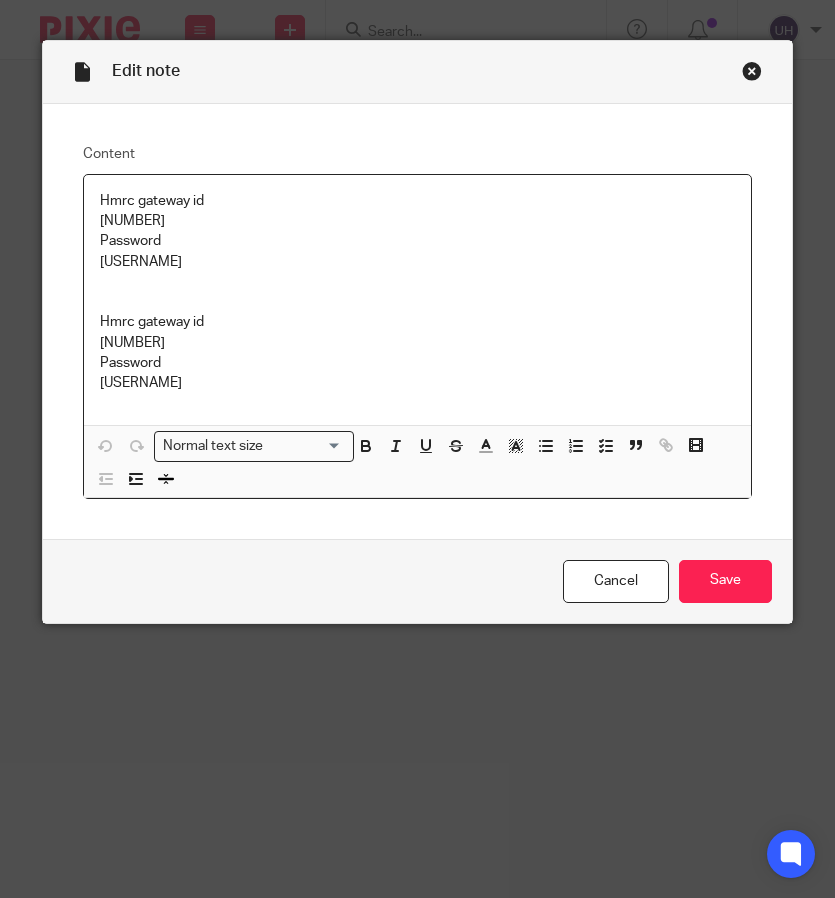 click on "[NUMBER]" at bounding box center (418, 343) 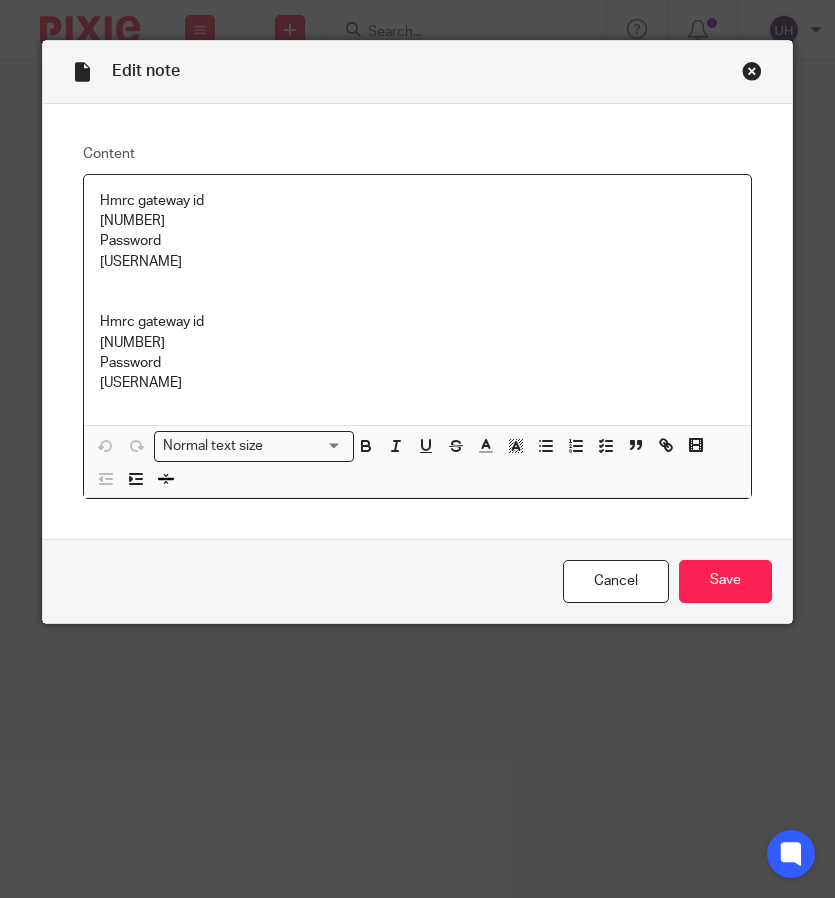 click on "126801674684" at bounding box center (418, 343) 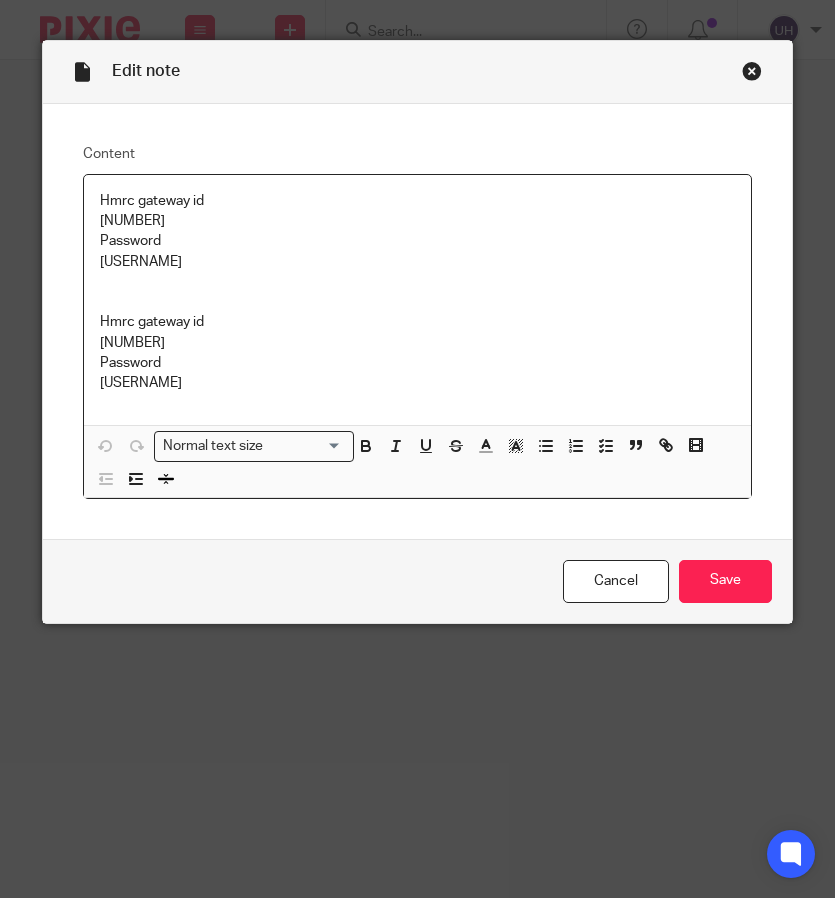 copy on "126801674684" 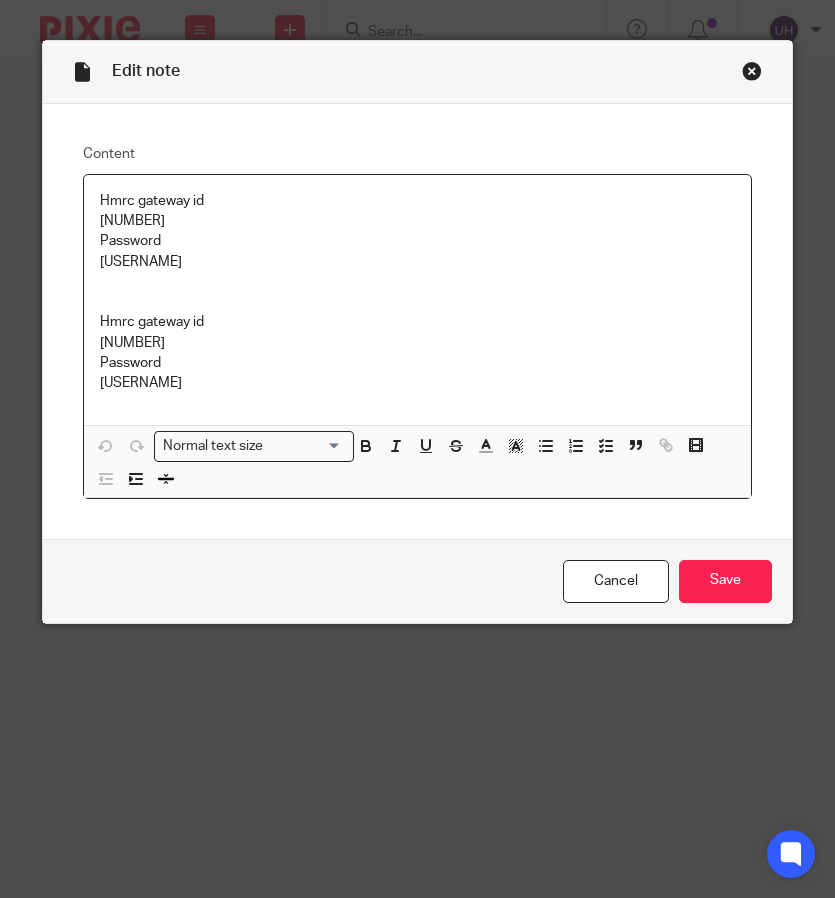 click on "Hmrc gateway id 126801674684 Password jaydeemuir33 Hmrc gateway id 126801674684 Password jaydeemuir33" at bounding box center (418, 300) 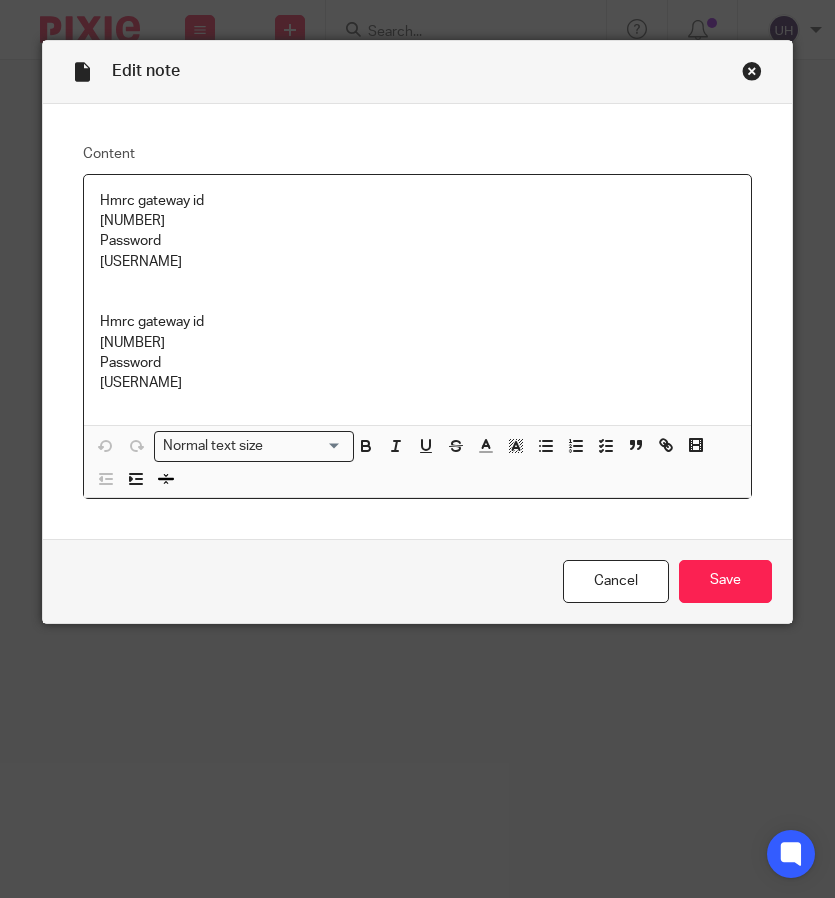 click on "Hmrc gateway id 126801674684 Password jaydeemuir33 Hmrc gateway id 126801674684 Password jaydeemuir33" at bounding box center [418, 300] 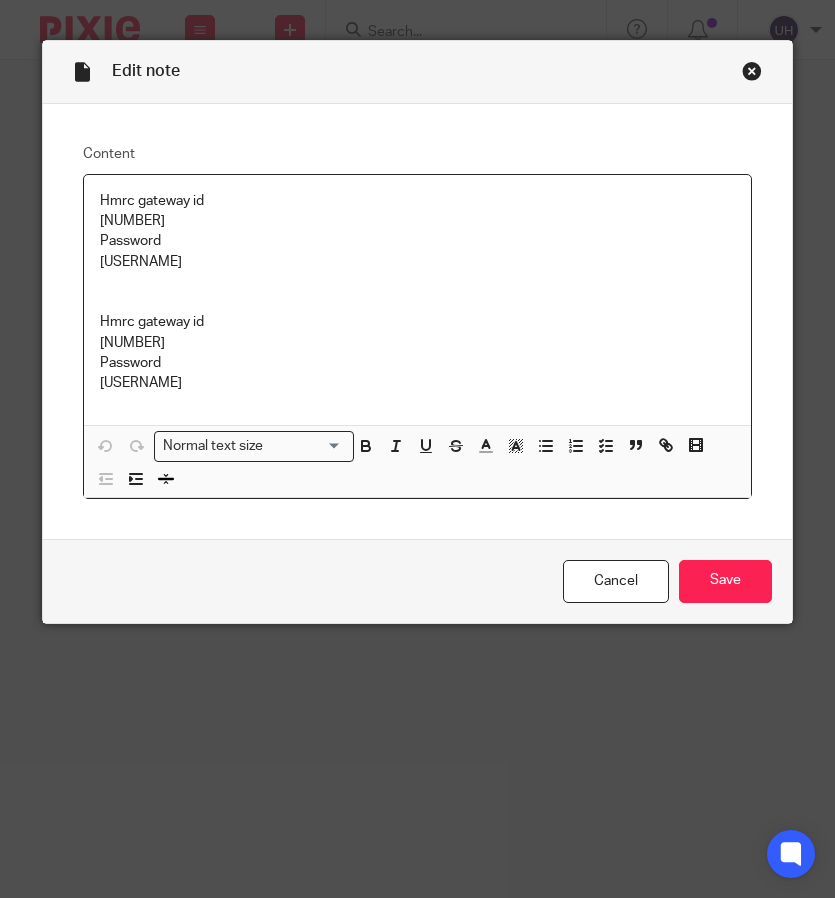 copy on "jaydeemuir33" 